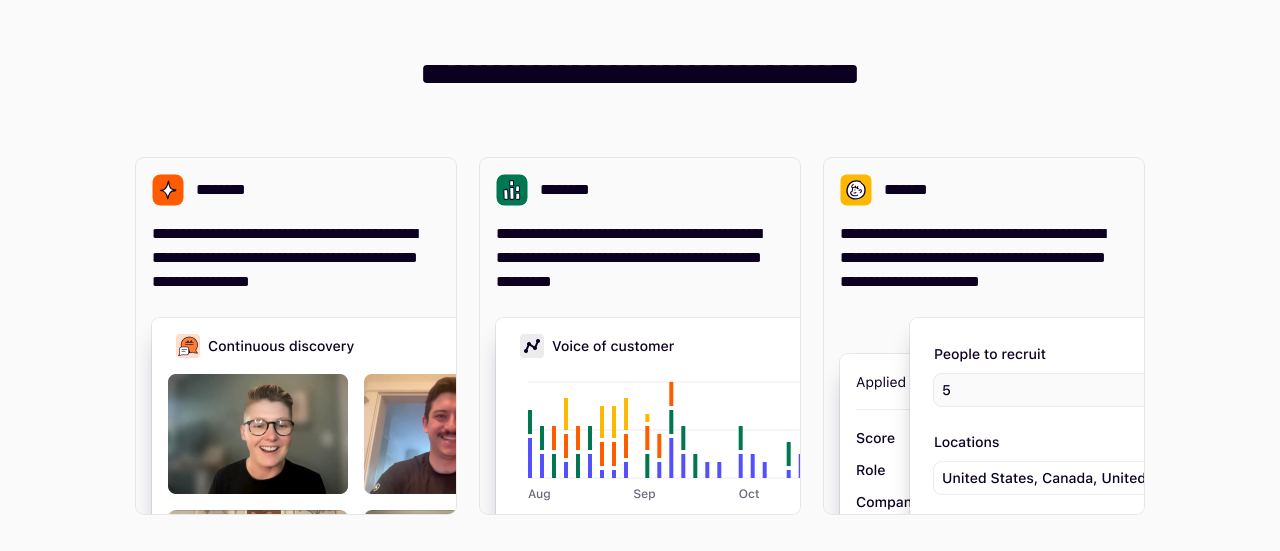 scroll, scrollTop: 0, scrollLeft: 0, axis: both 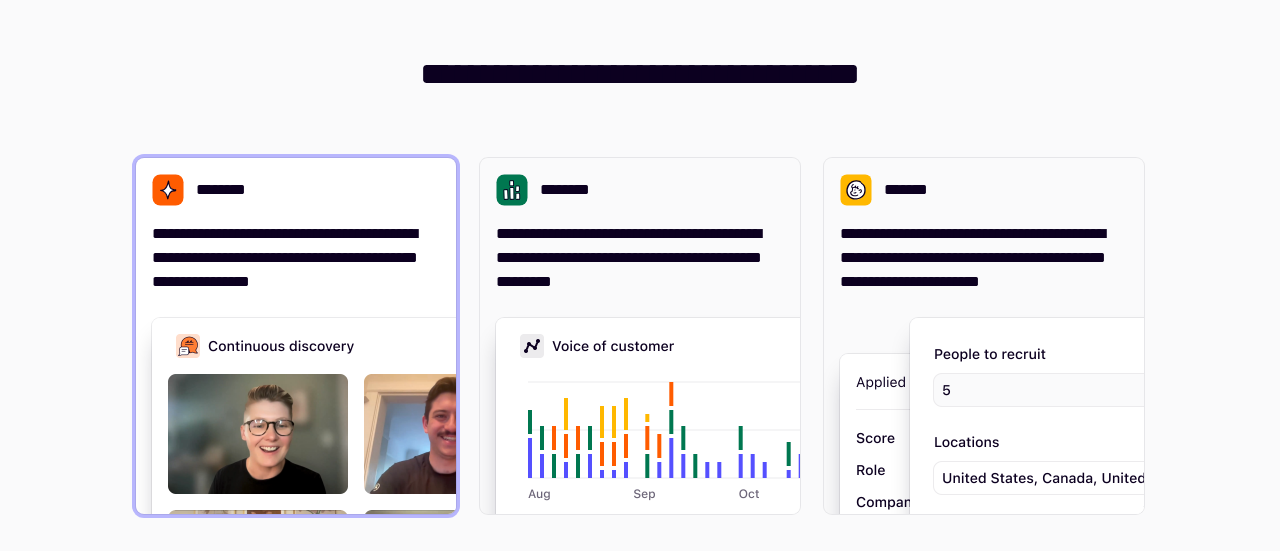 click on "**********" at bounding box center [296, 258] 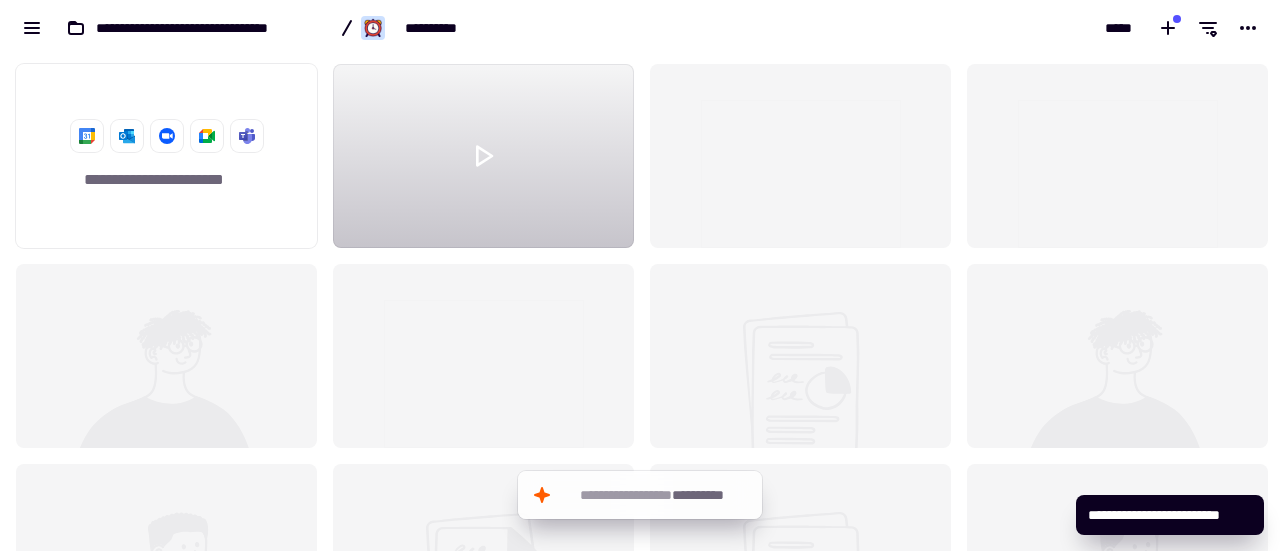 scroll, scrollTop: 16, scrollLeft: 16, axis: both 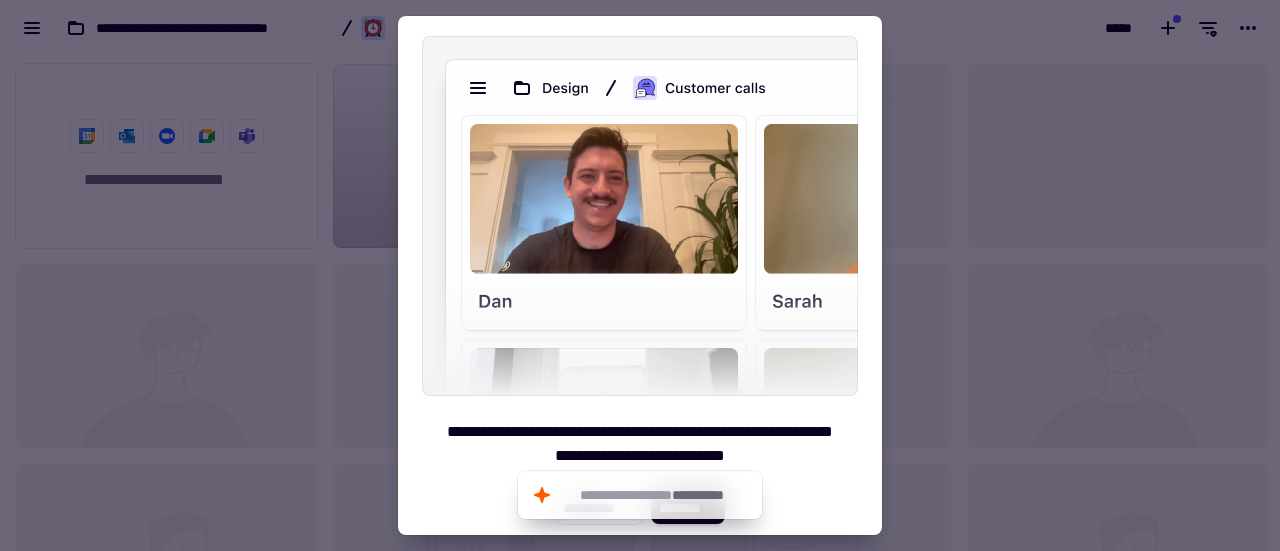 click at bounding box center (640, 275) 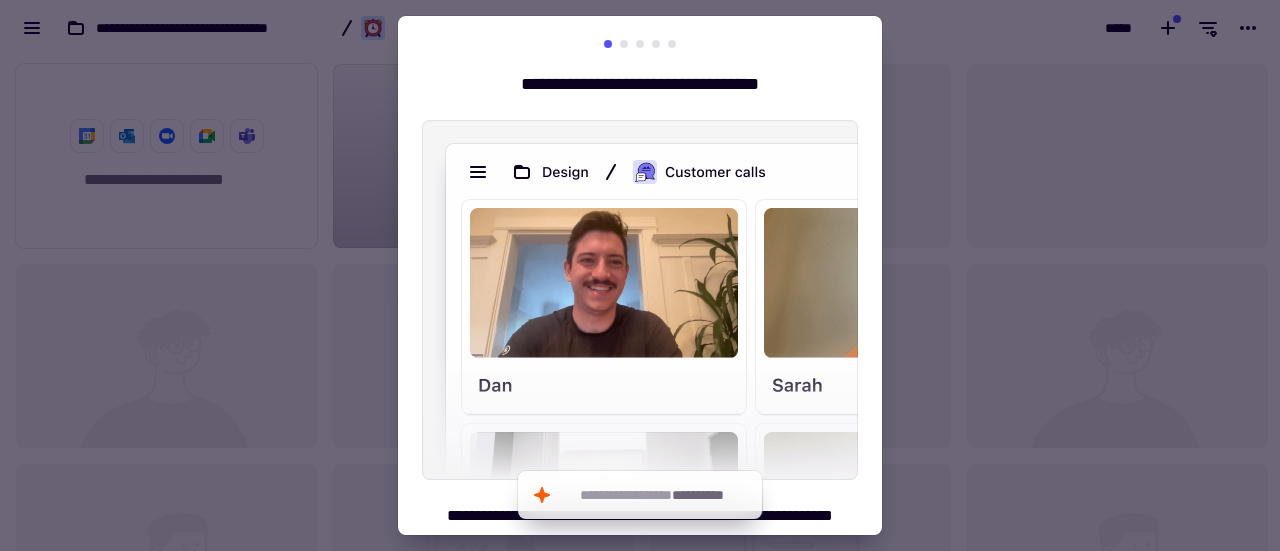 click at bounding box center [624, 44] 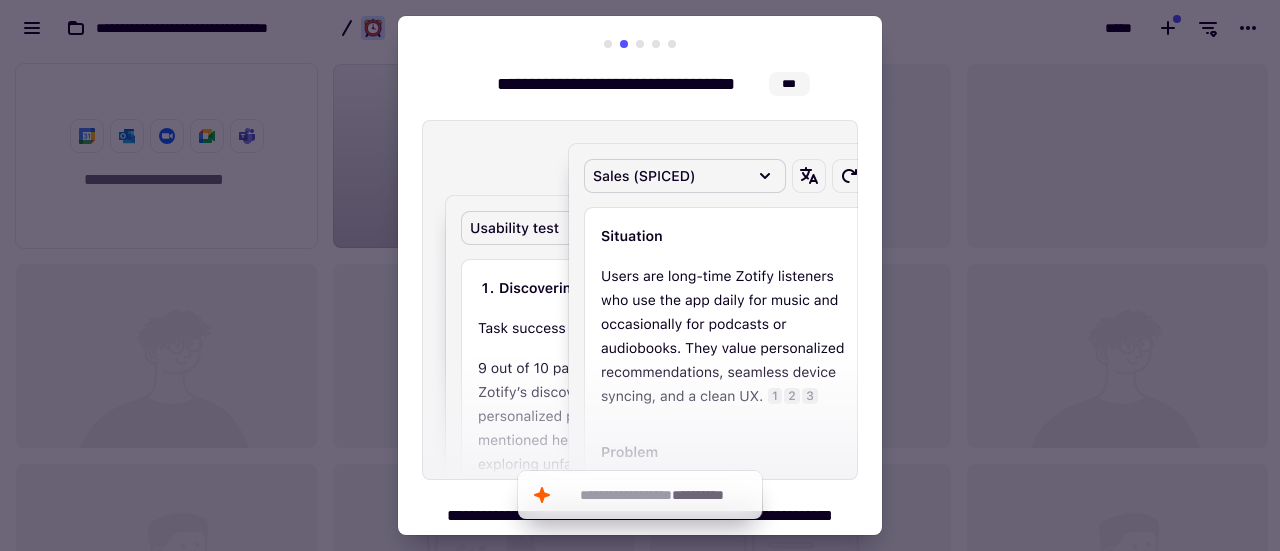 click at bounding box center (640, 44) 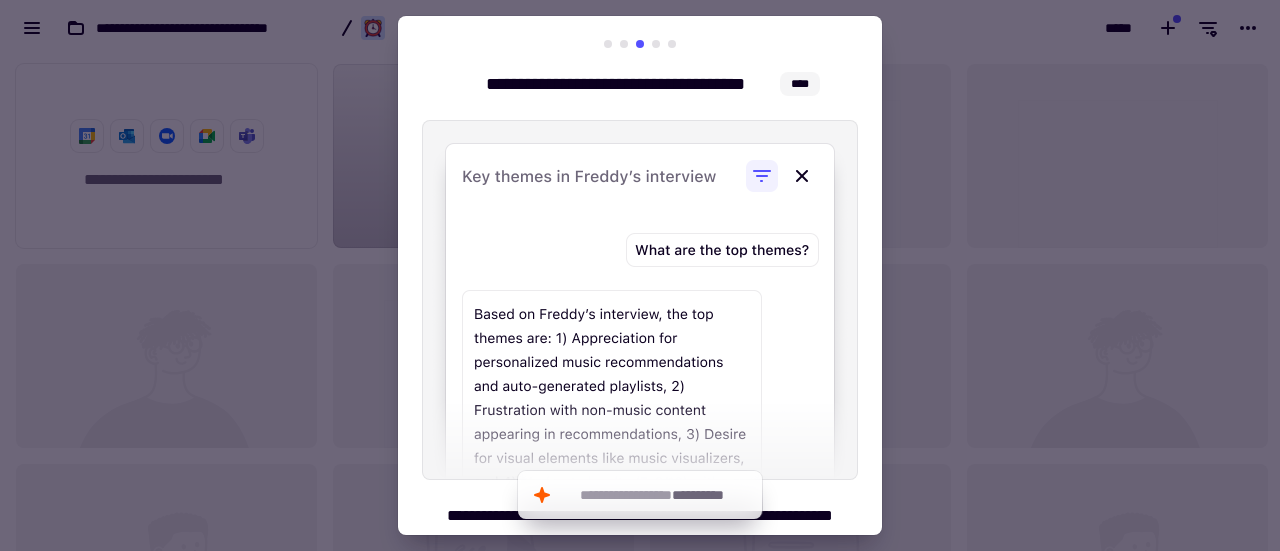 click at bounding box center [640, 44] 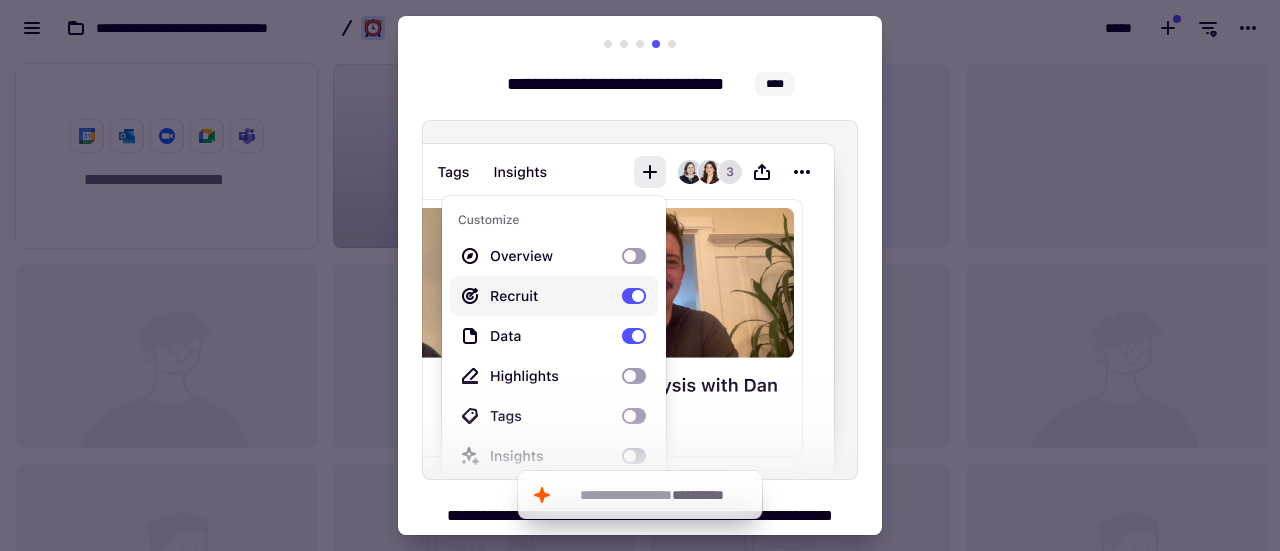 click on "**********" at bounding box center (640, 324) 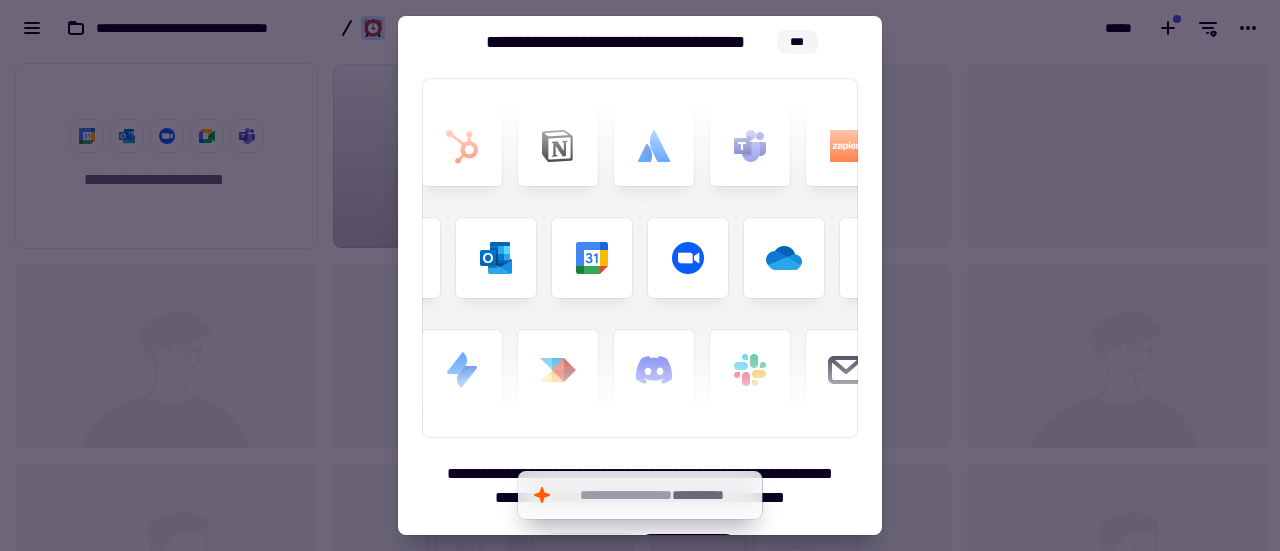 scroll, scrollTop: 48, scrollLeft: 0, axis: vertical 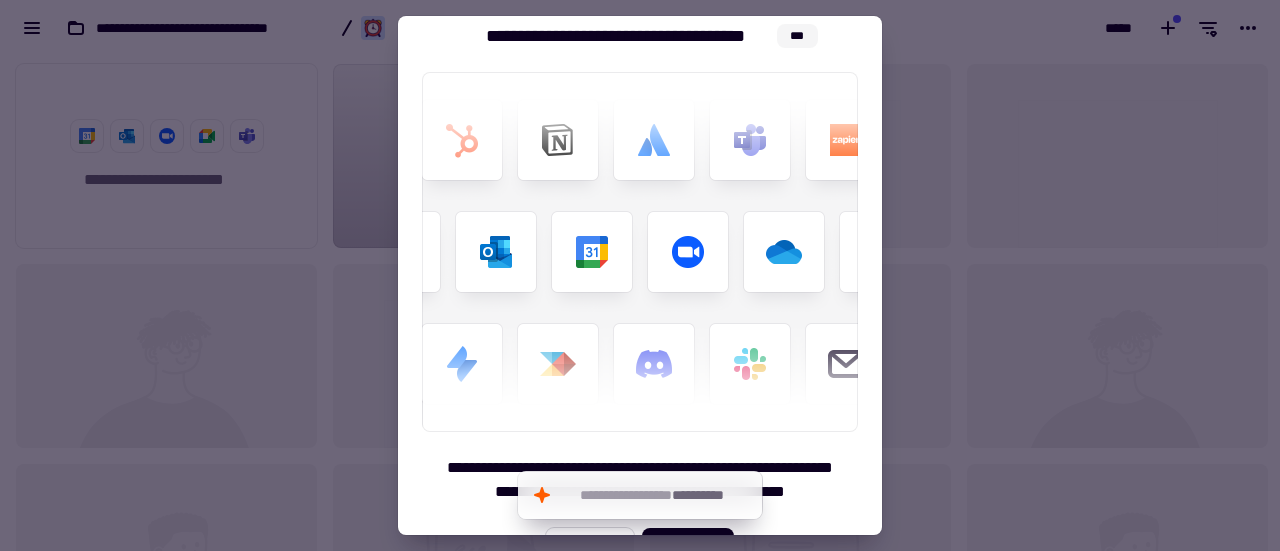 click on "**********" 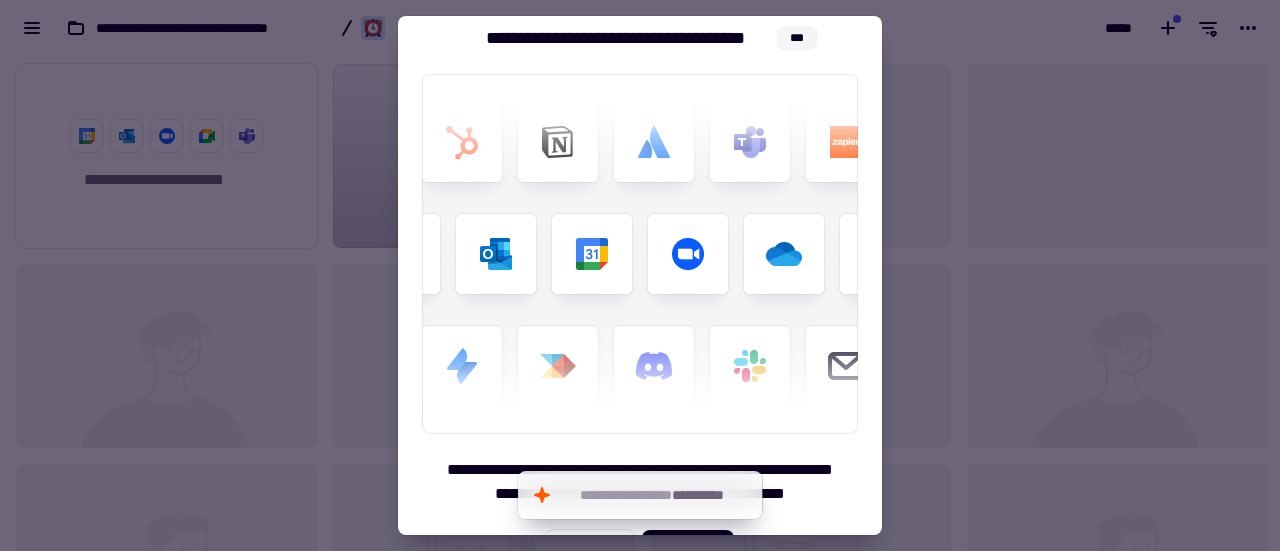scroll, scrollTop: 47, scrollLeft: 0, axis: vertical 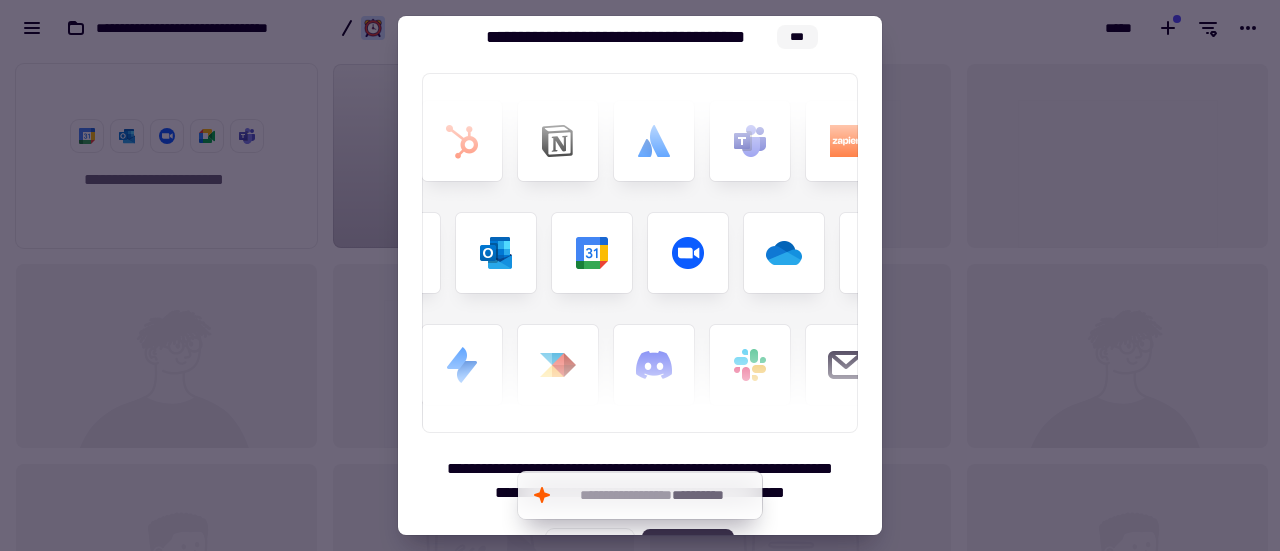 click on "**********" 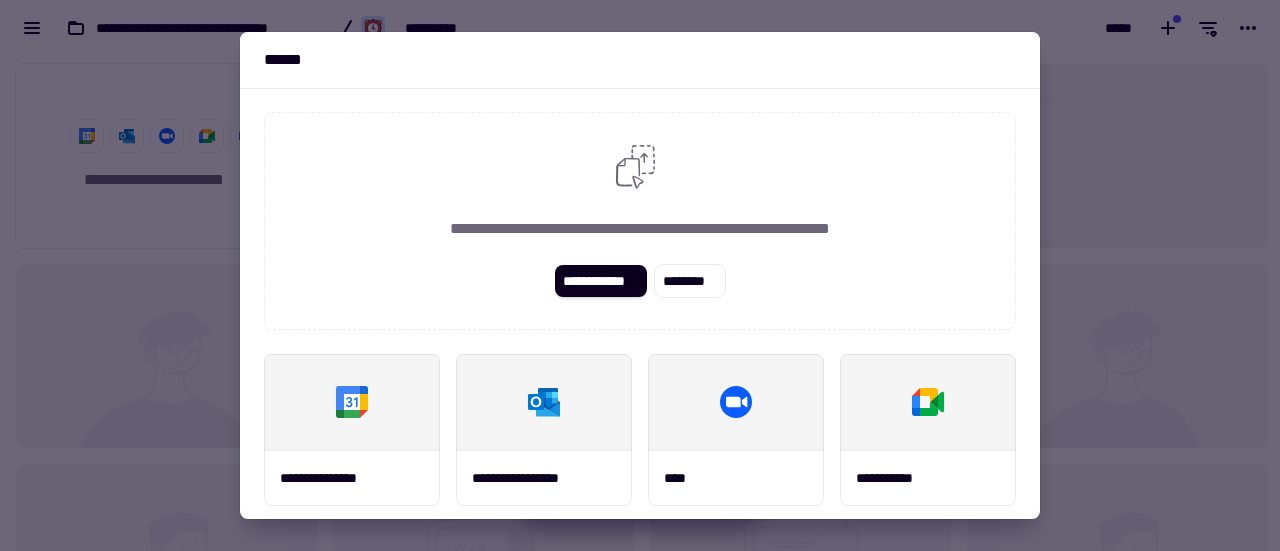 click at bounding box center (640, 275) 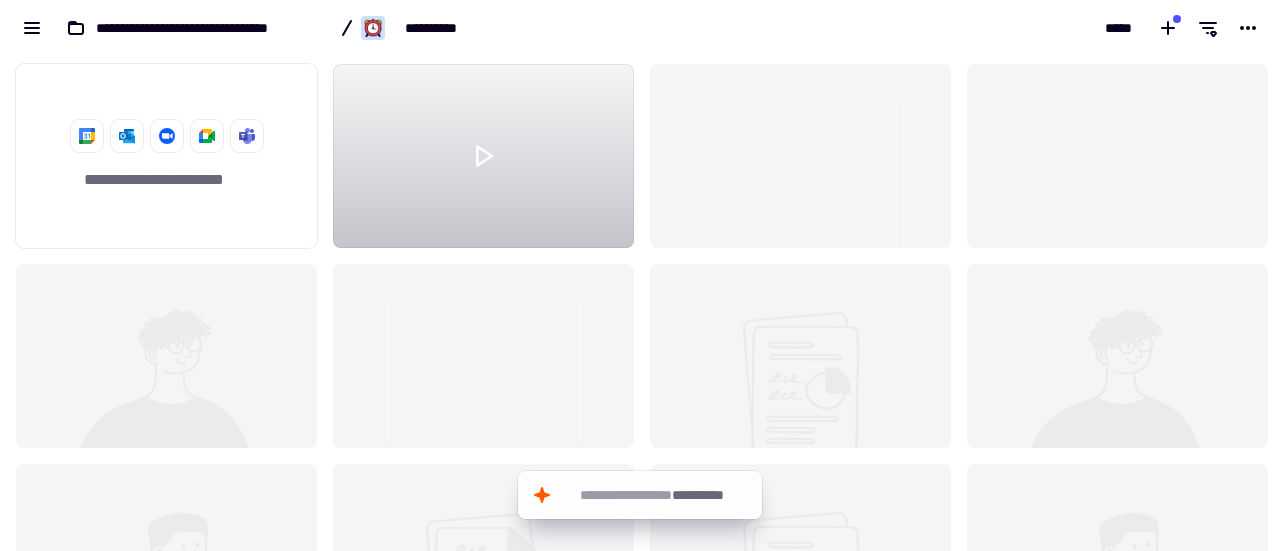scroll, scrollTop: 480, scrollLeft: 1249, axis: both 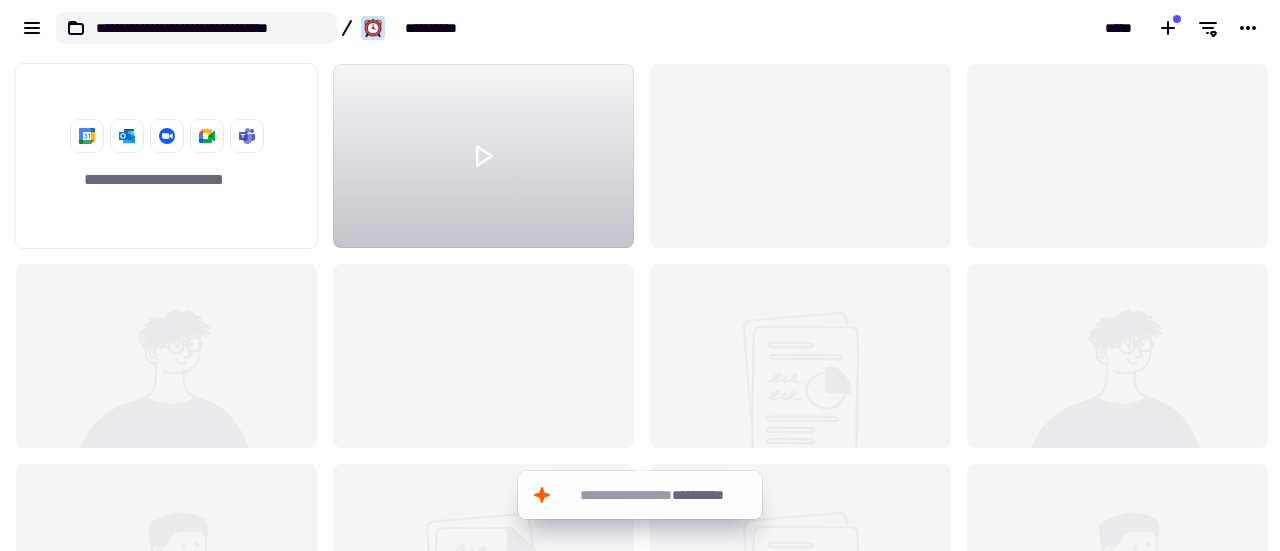 click on "**********" 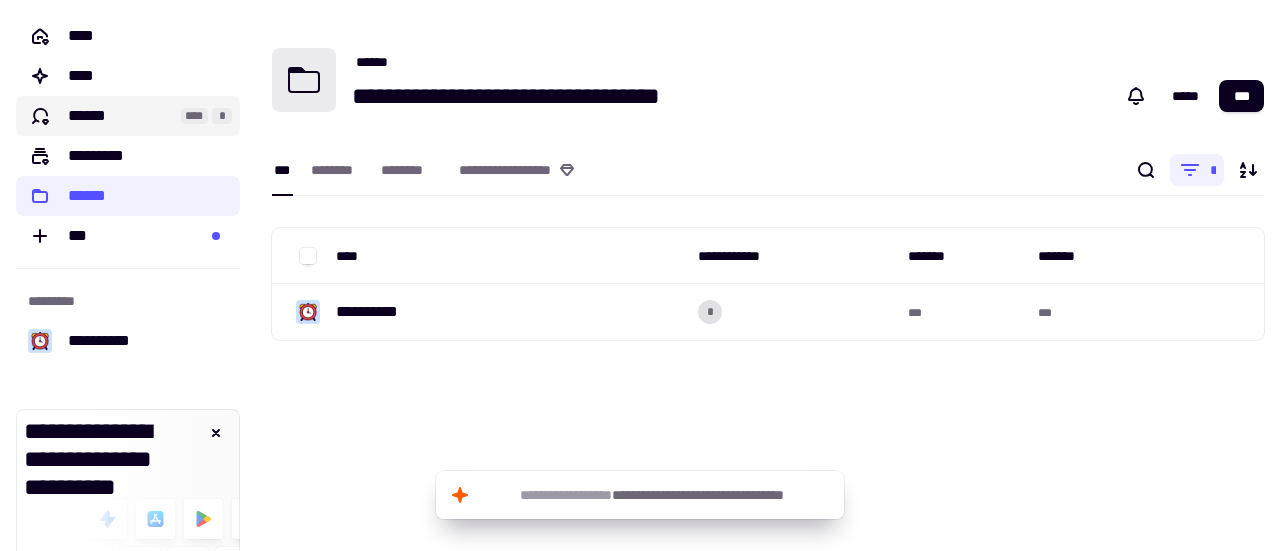 click on "******" 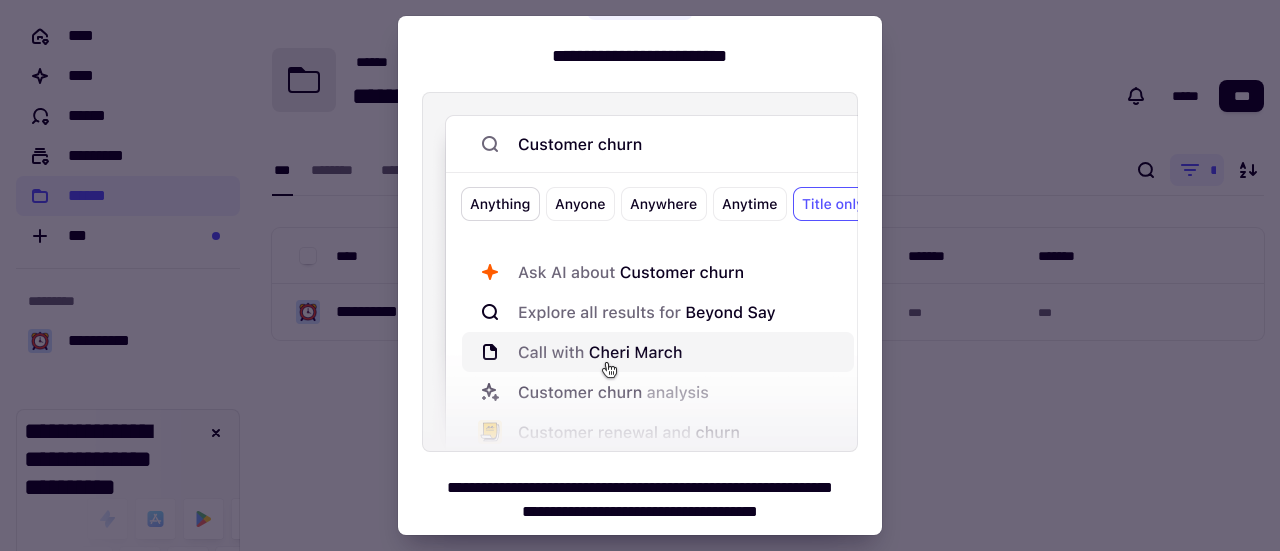 scroll, scrollTop: 42, scrollLeft: 0, axis: vertical 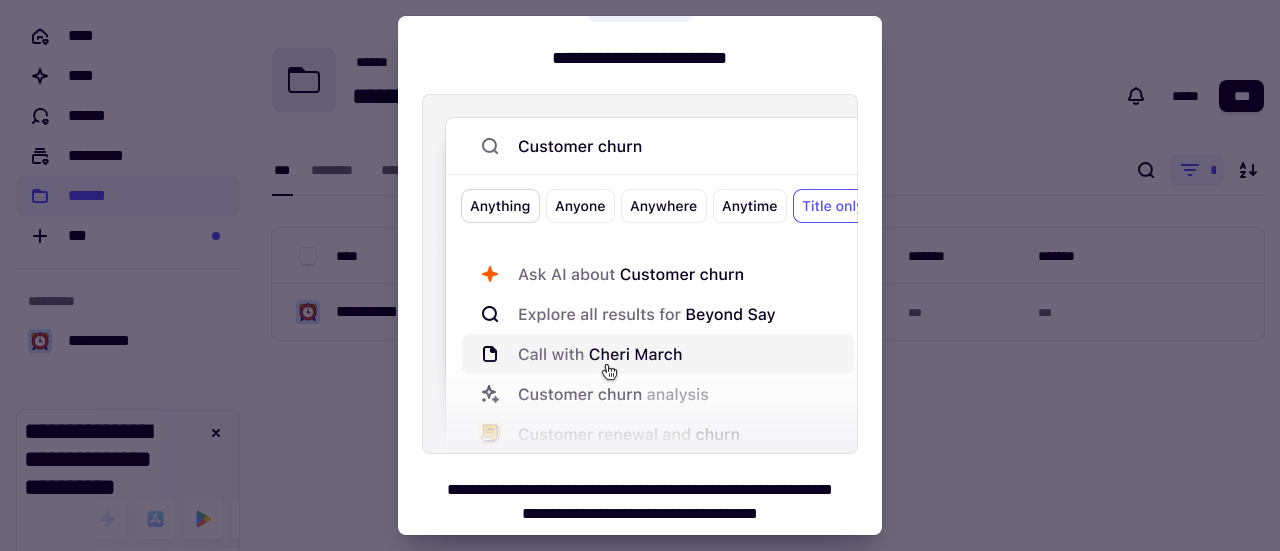 click at bounding box center [640, 275] 